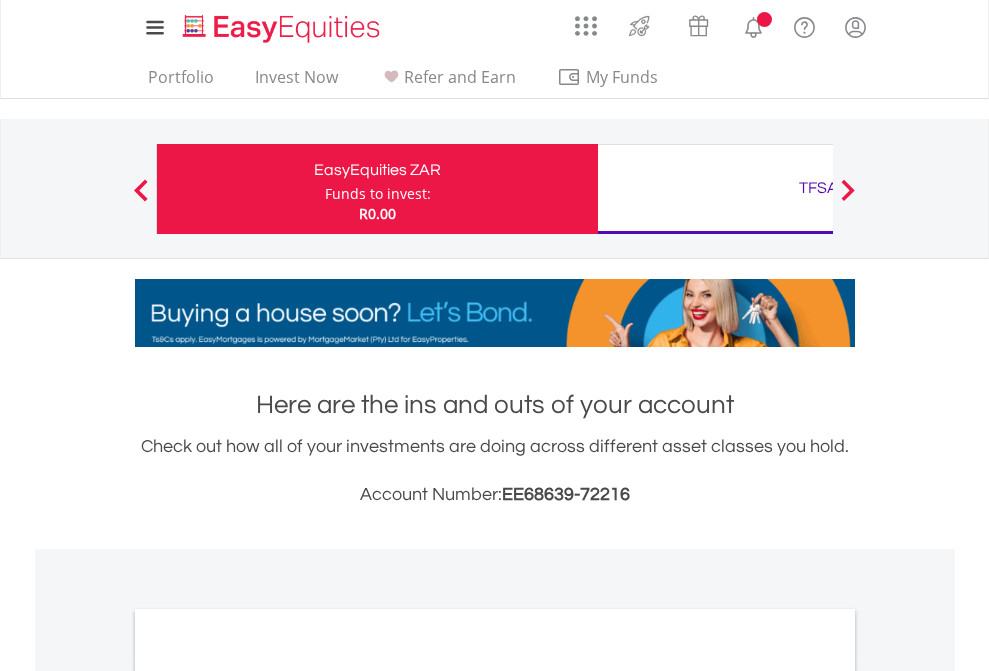 scroll, scrollTop: 0, scrollLeft: 0, axis: both 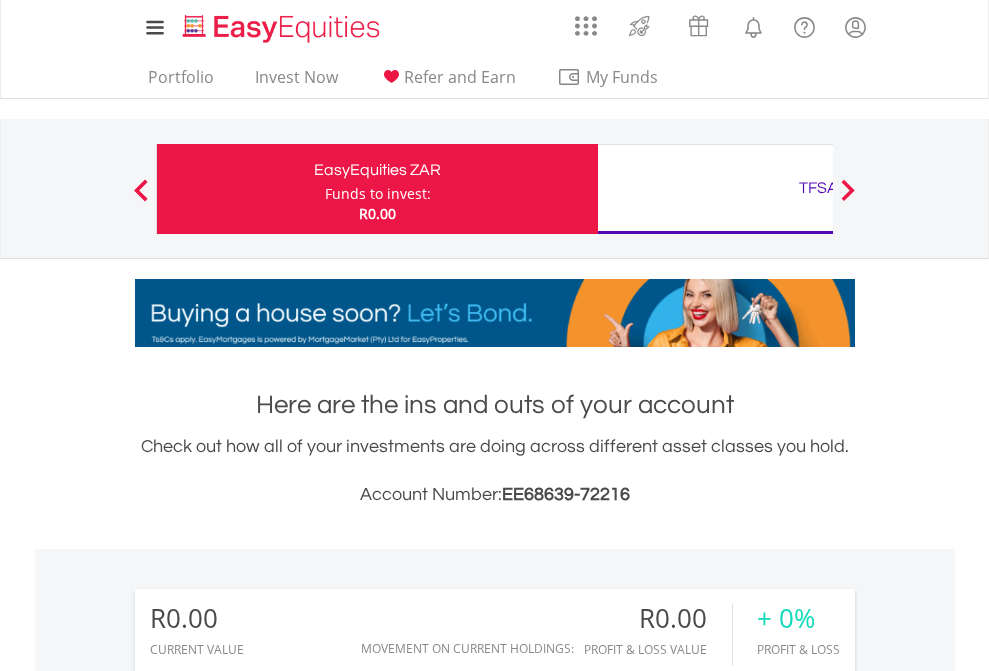 click on "Funds to invest:" at bounding box center [378, 194] 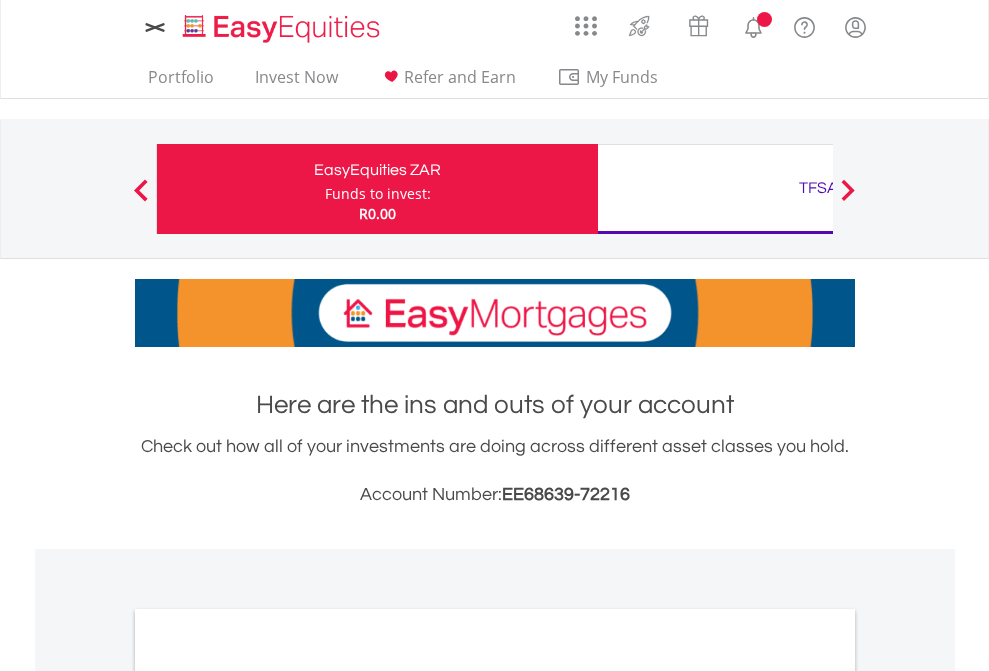scroll, scrollTop: 0, scrollLeft: 0, axis: both 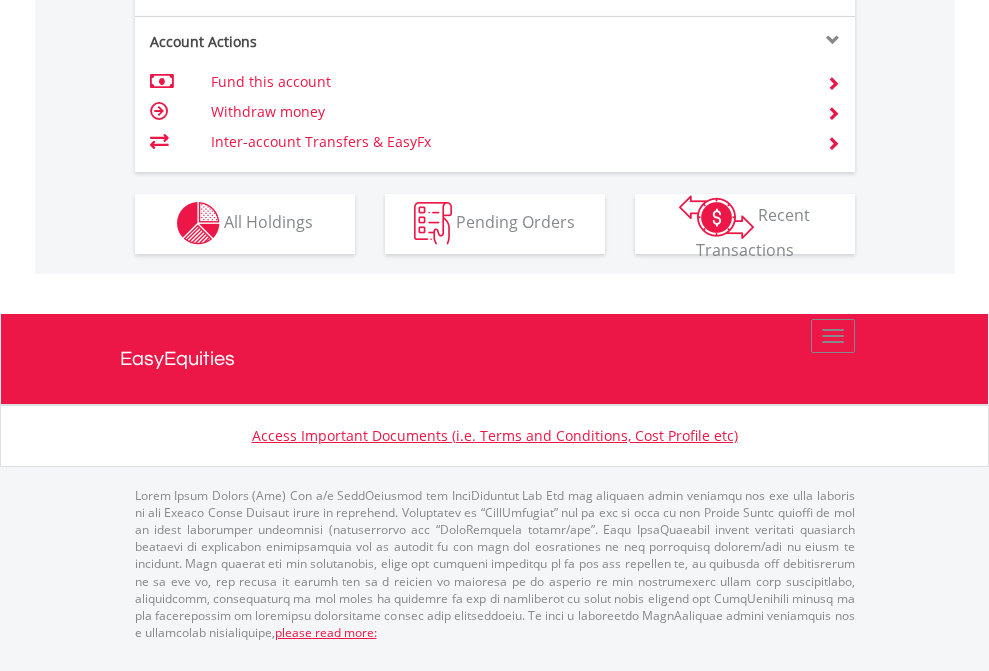click on "Investment types" at bounding box center (706, -353) 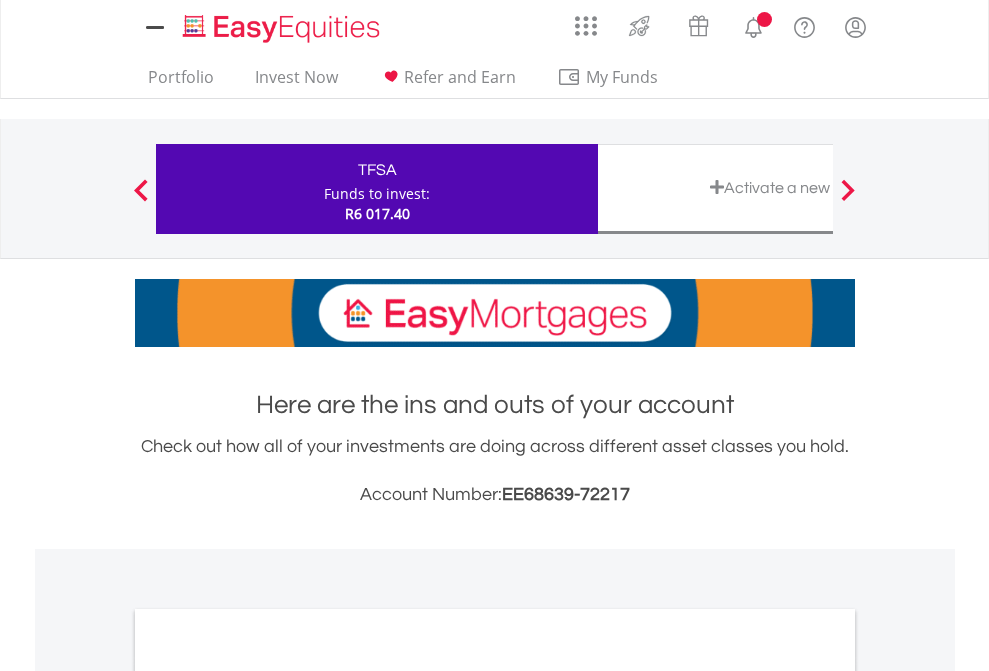 scroll, scrollTop: 0, scrollLeft: 0, axis: both 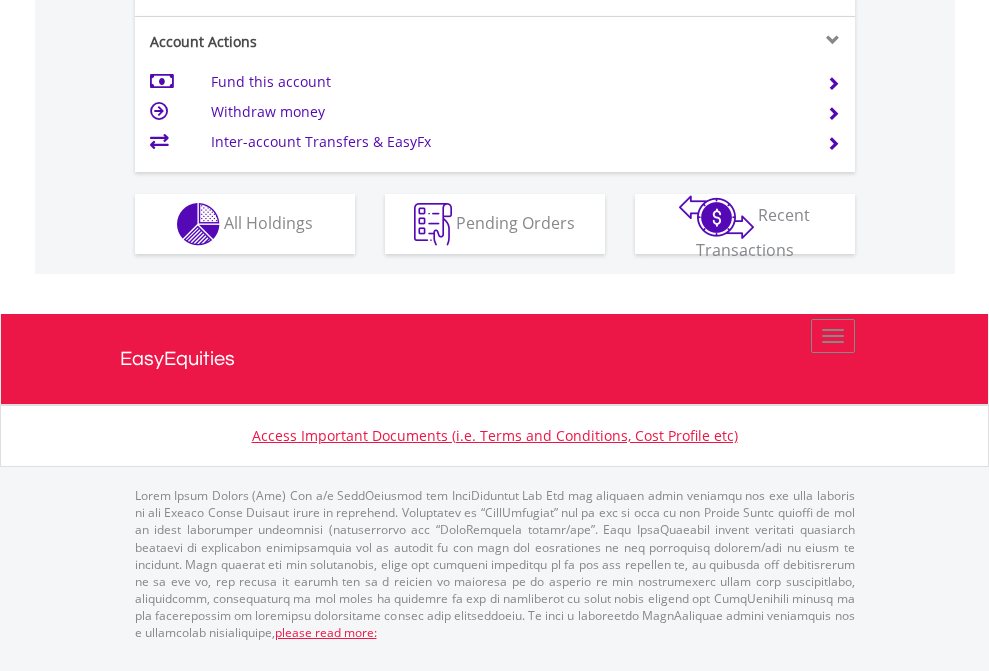 click on "Investment types" at bounding box center [706, -337] 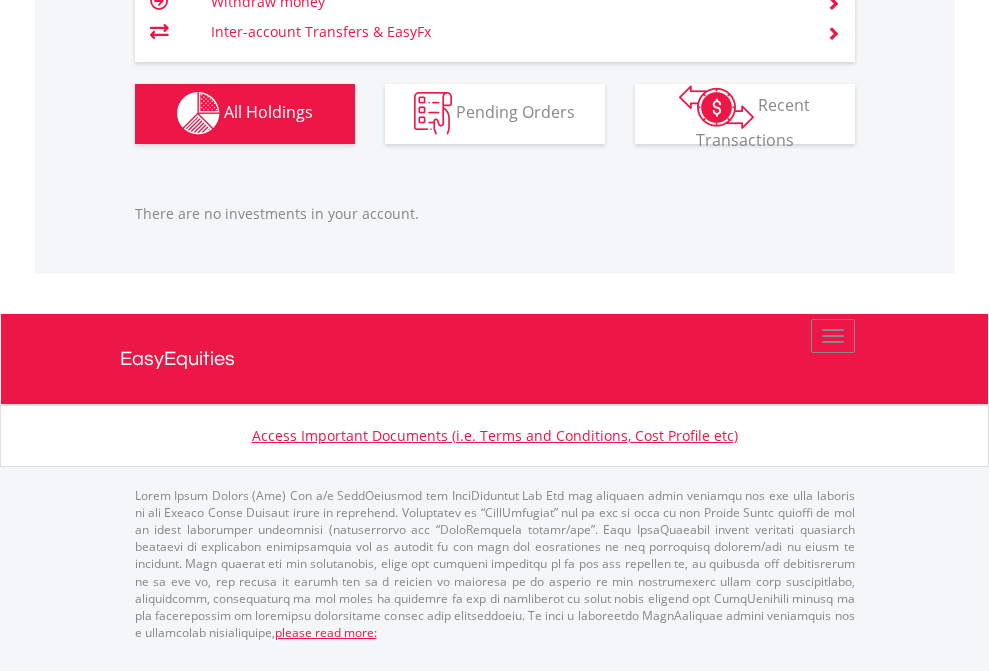 scroll, scrollTop: 1980, scrollLeft: 0, axis: vertical 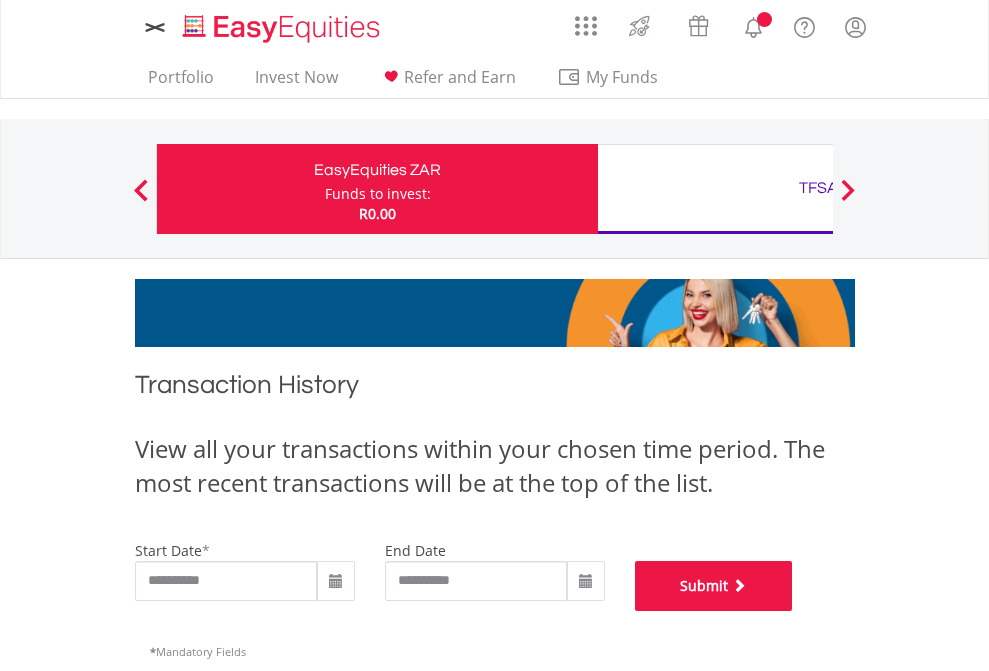 click on "Submit" at bounding box center [714, 586] 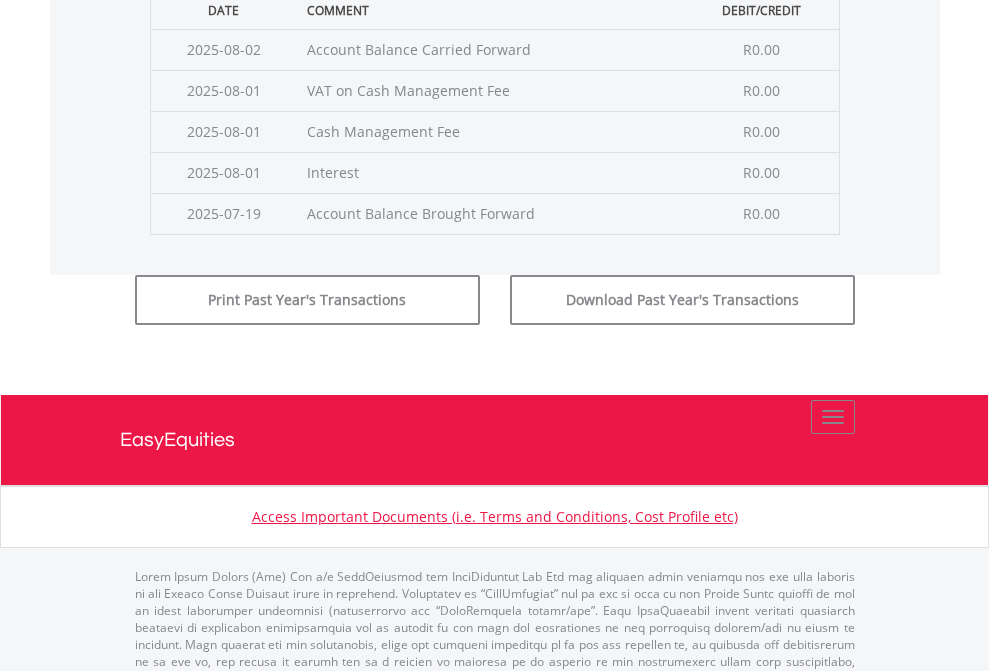 scroll, scrollTop: 811, scrollLeft: 0, axis: vertical 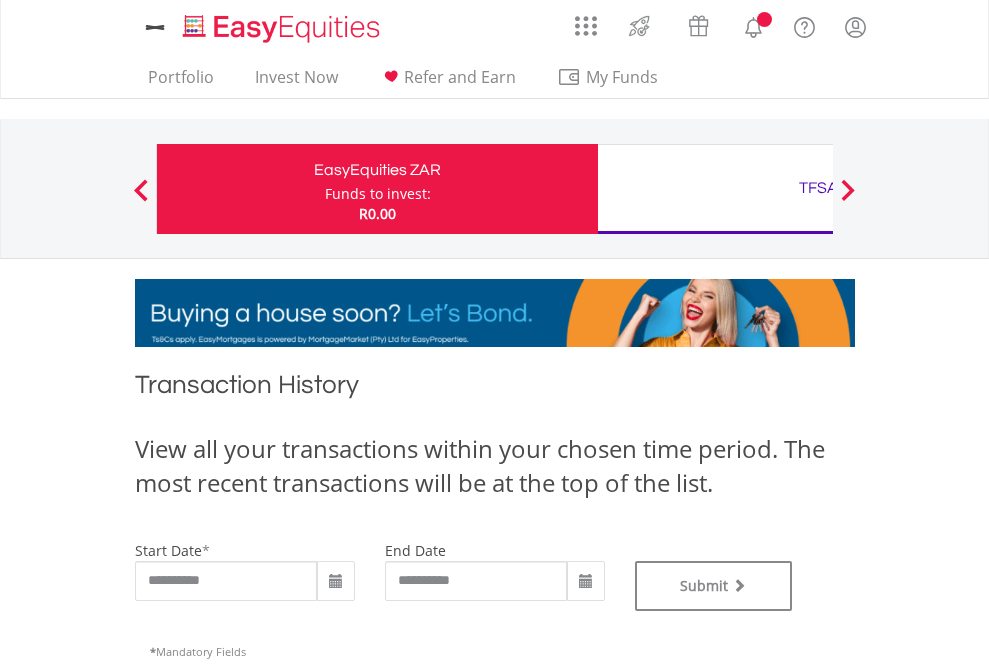 click on "TFSA" at bounding box center [818, 188] 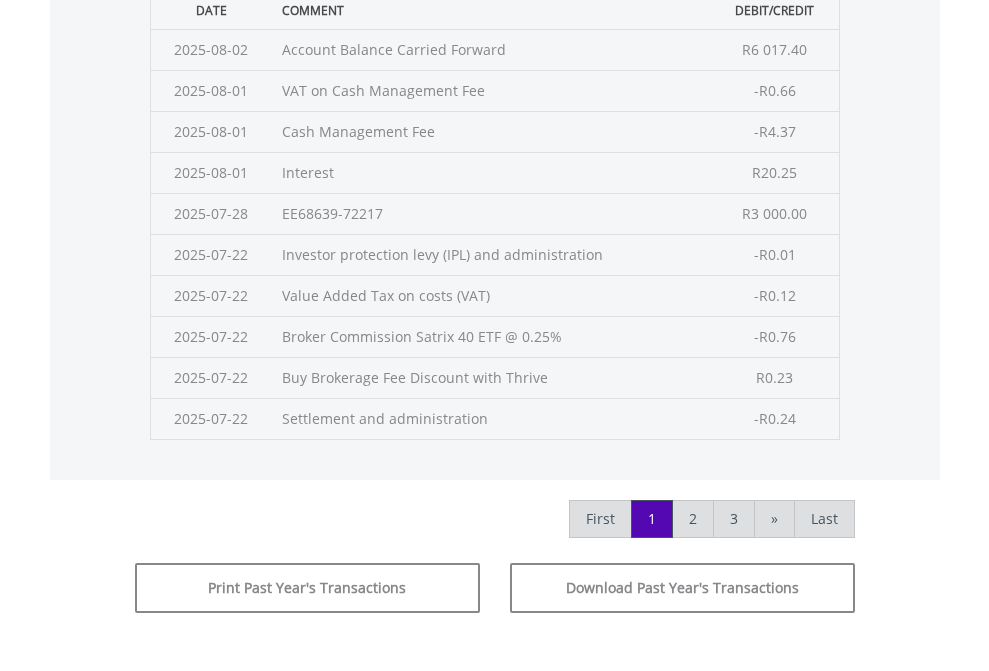 click on "Submit" at bounding box center (714, -225) 